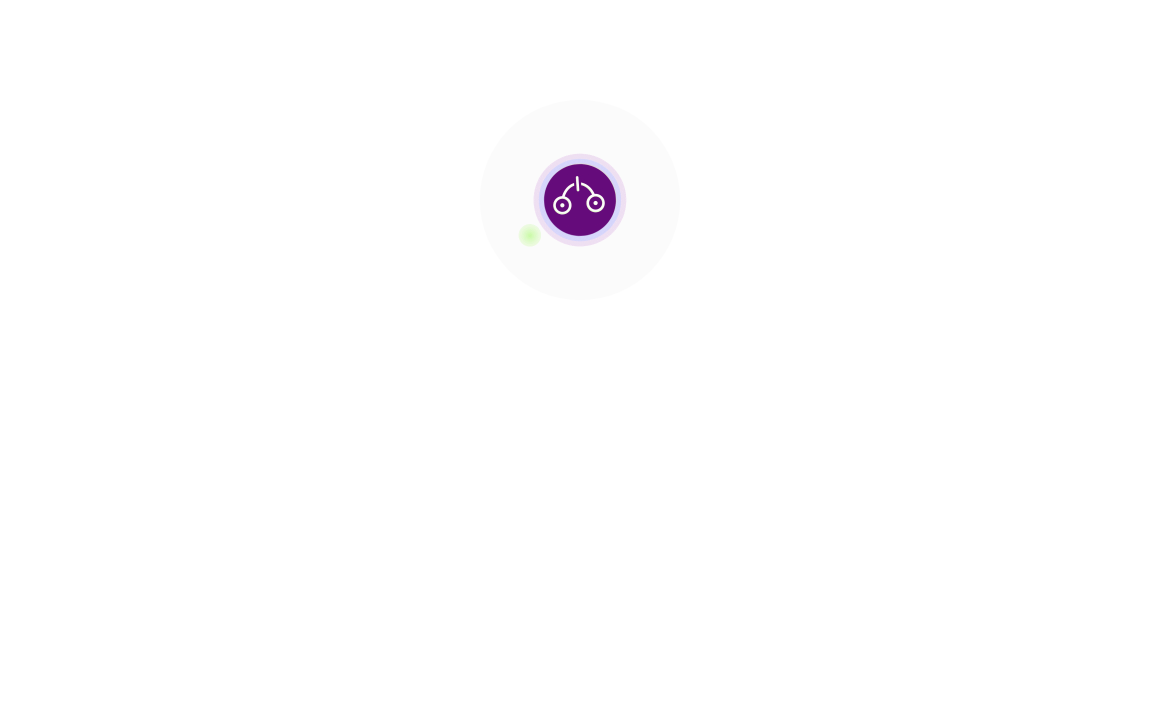 scroll, scrollTop: 0, scrollLeft: 0, axis: both 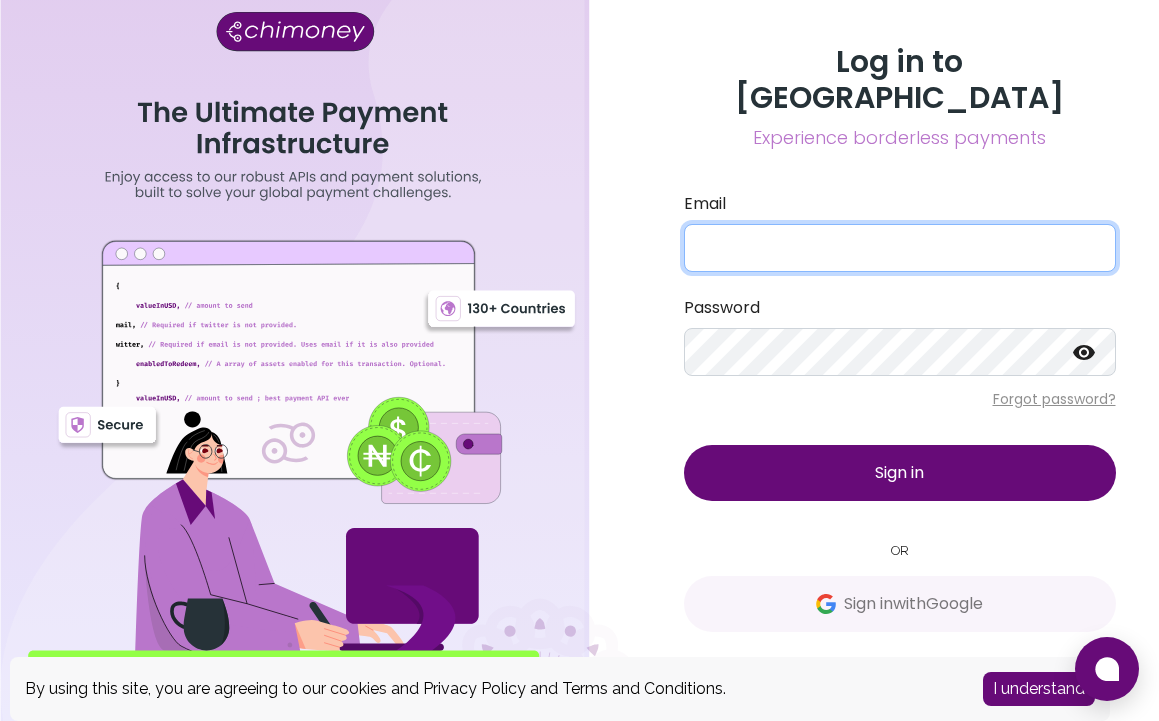 click on "Email" at bounding box center [900, 248] 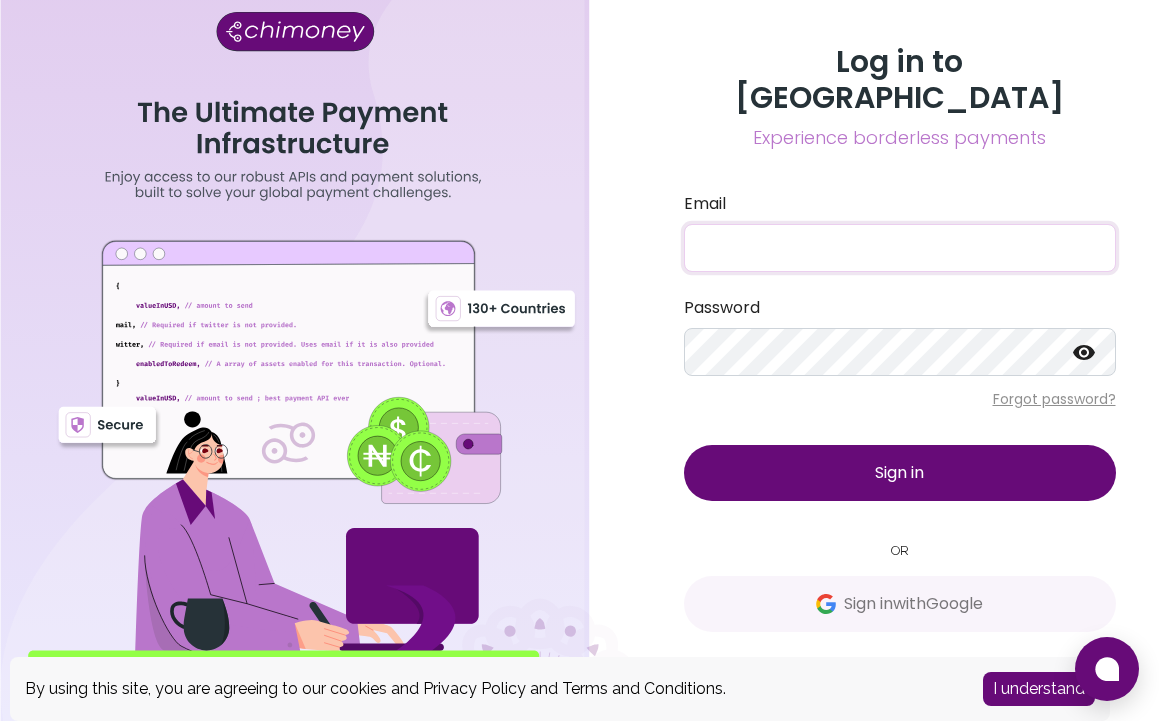 click on "Sign up" at bounding box center (1017, 666) 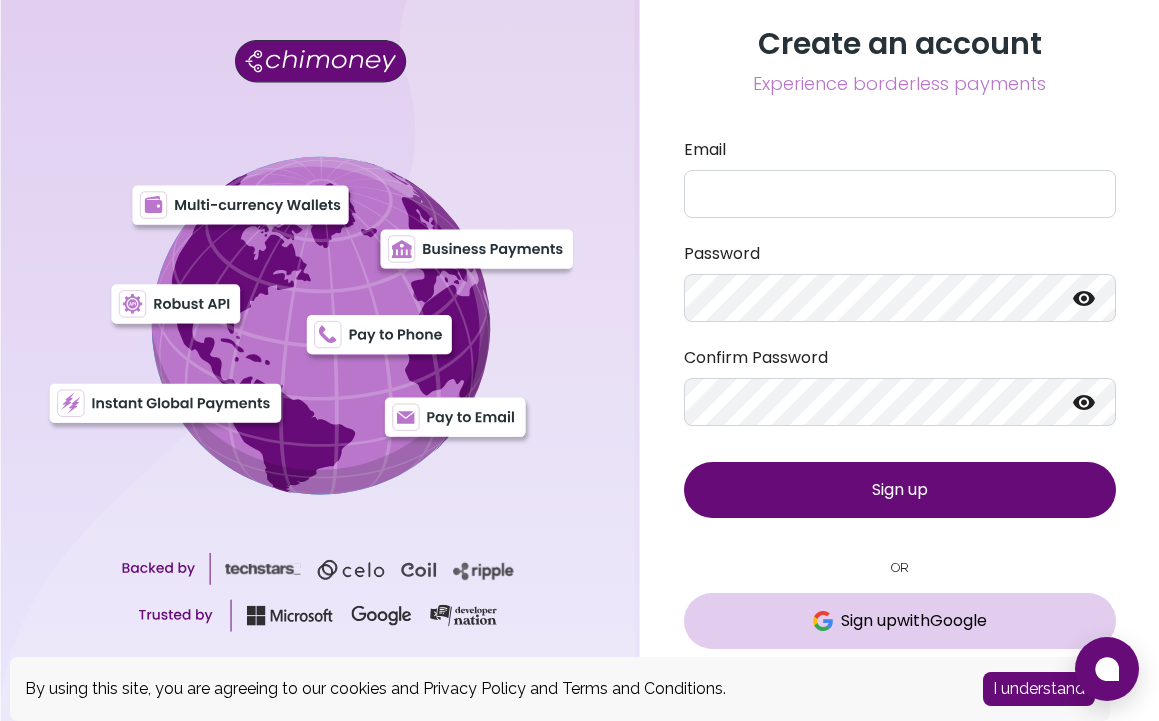 click on "Sign up  with  Google" at bounding box center [900, 621] 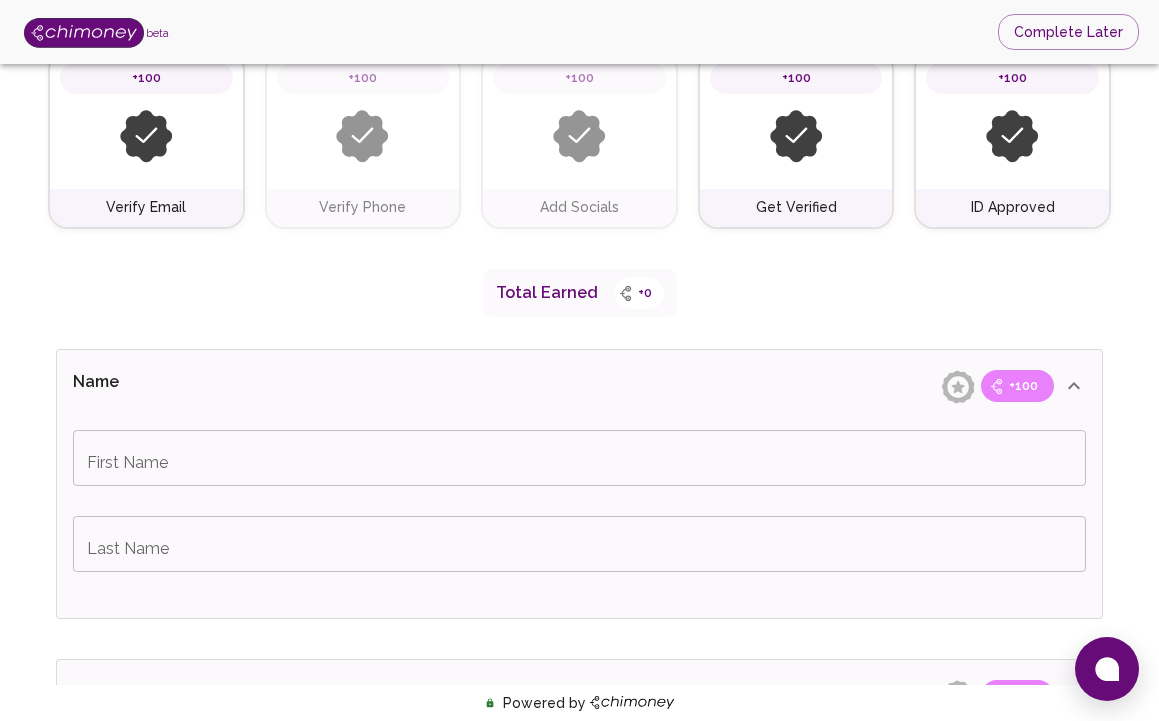 scroll, scrollTop: 152, scrollLeft: 0, axis: vertical 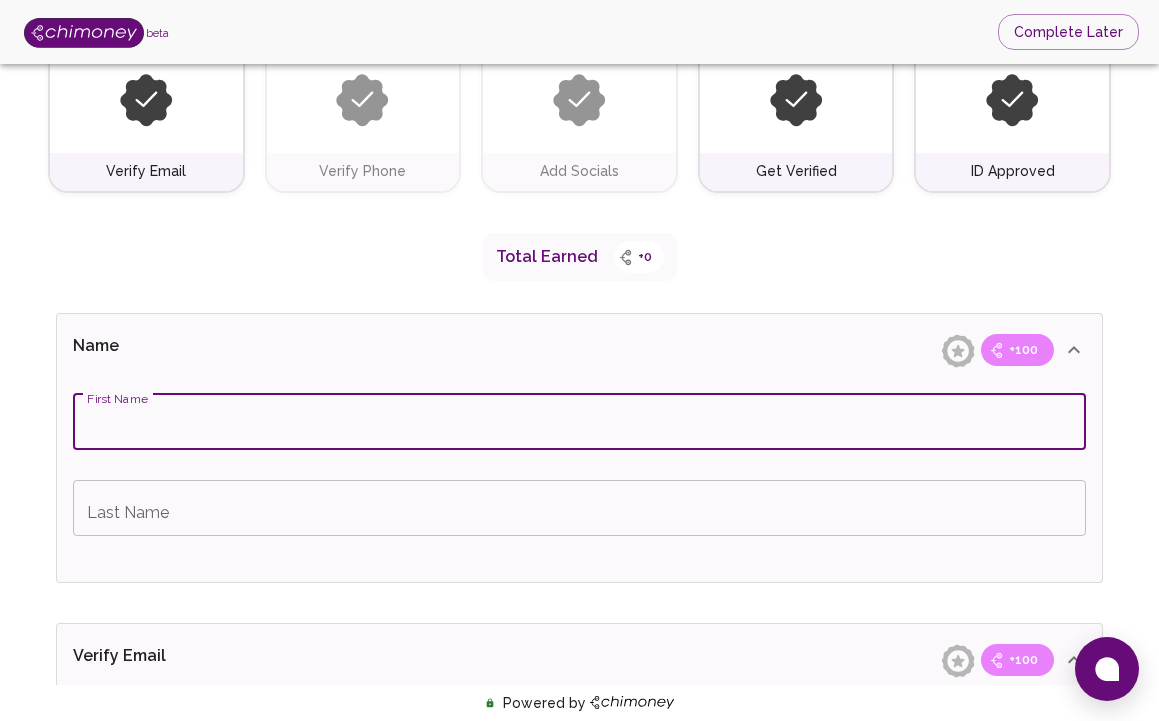 click on "First Name" at bounding box center [579, 422] 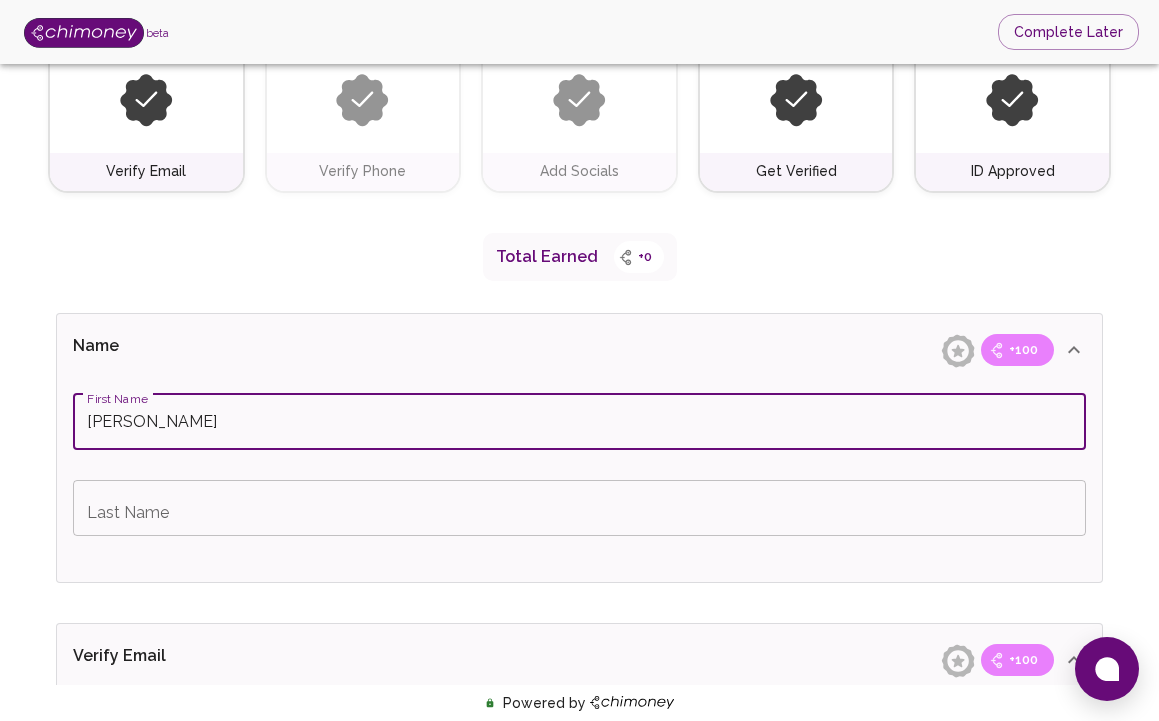 type on "[PERSON_NAME]" 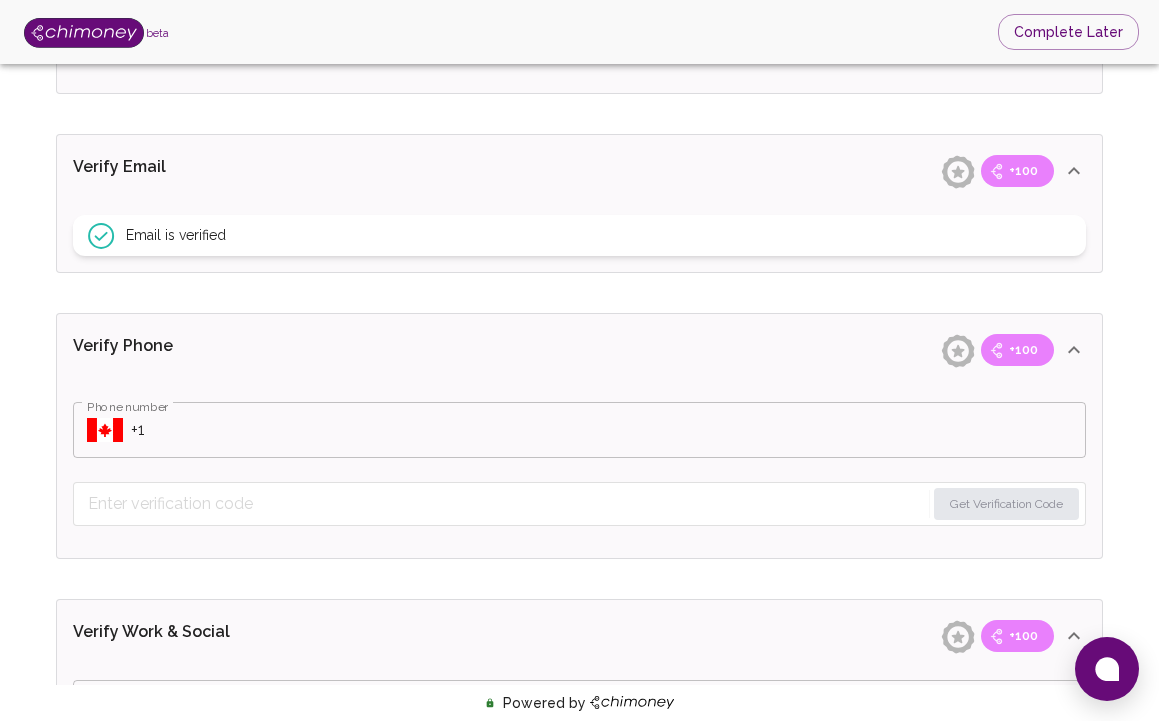 scroll, scrollTop: 647, scrollLeft: 0, axis: vertical 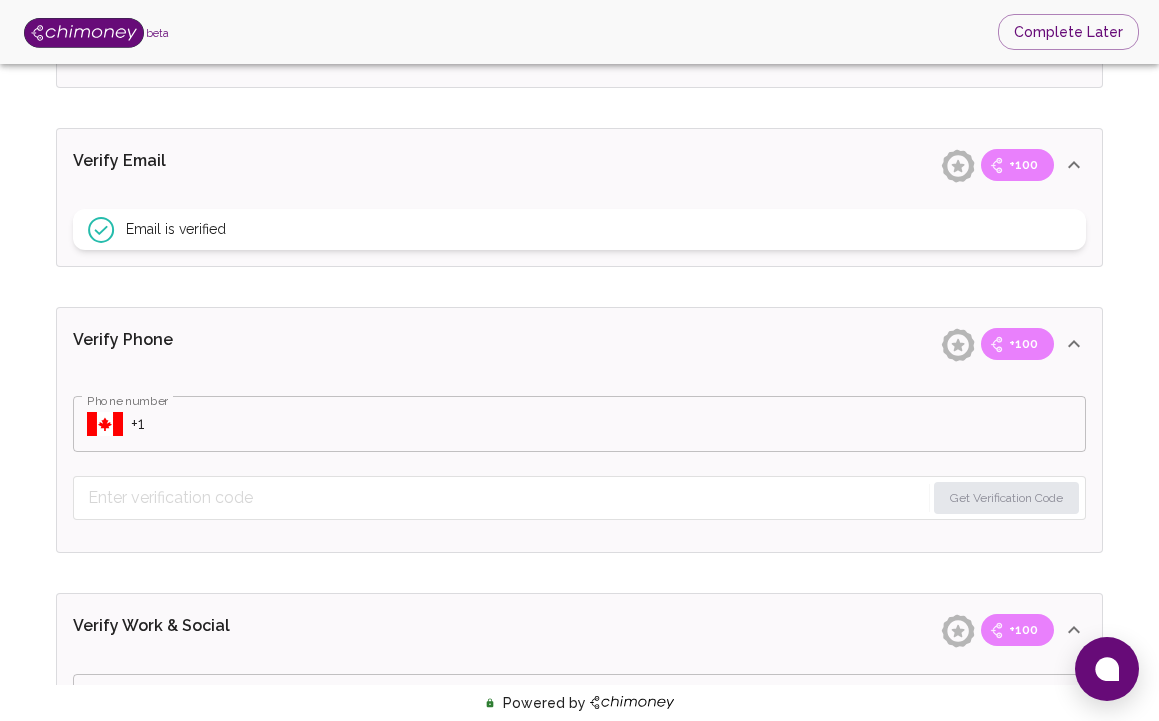 type on "[DEMOGRAPHIC_DATA]" 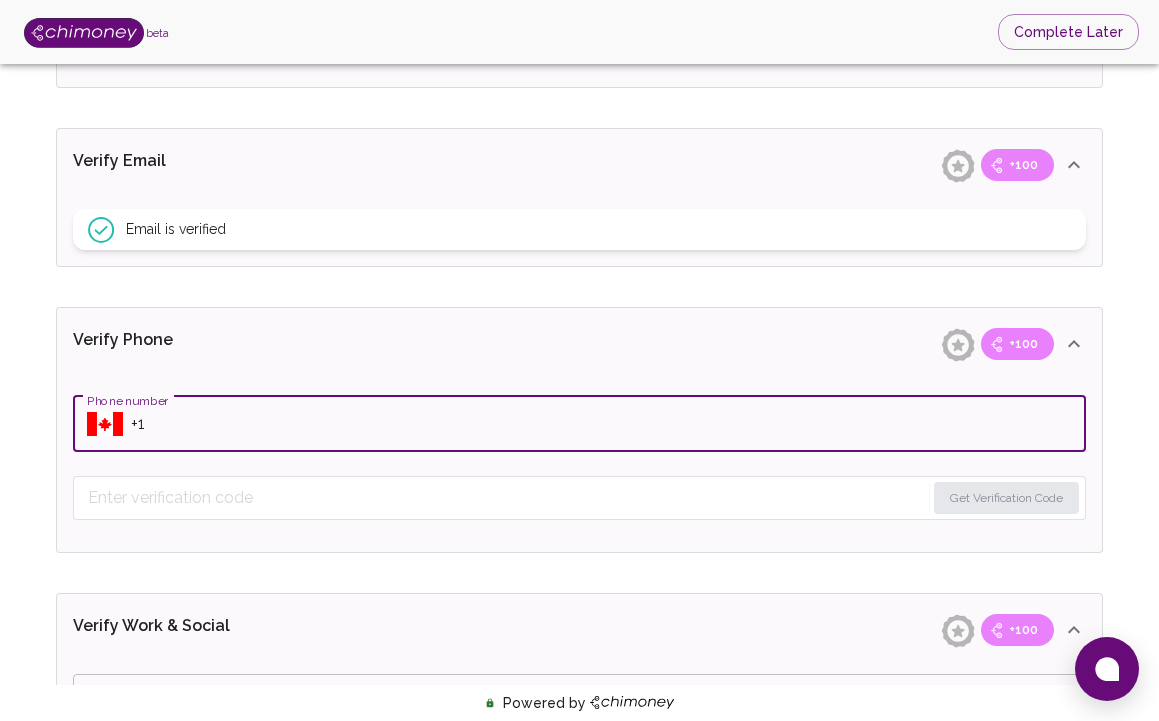 click on "Phone number" at bounding box center (608, 424) 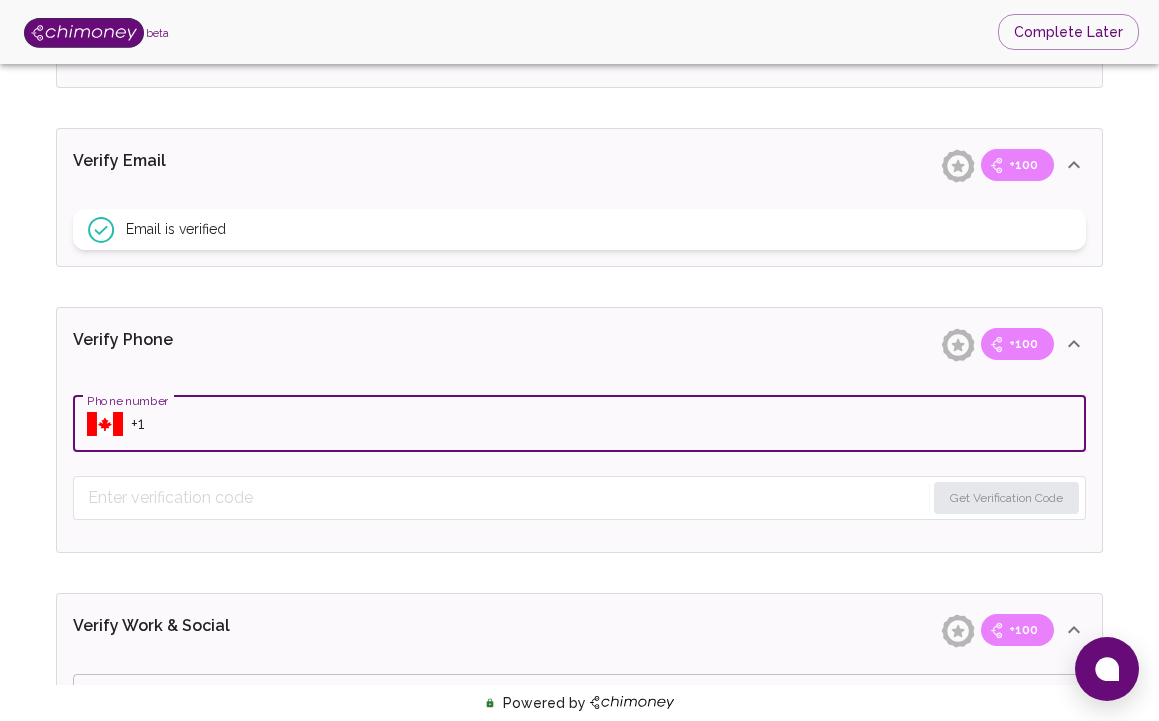 click on "​ Phone number" at bounding box center [579, 424] 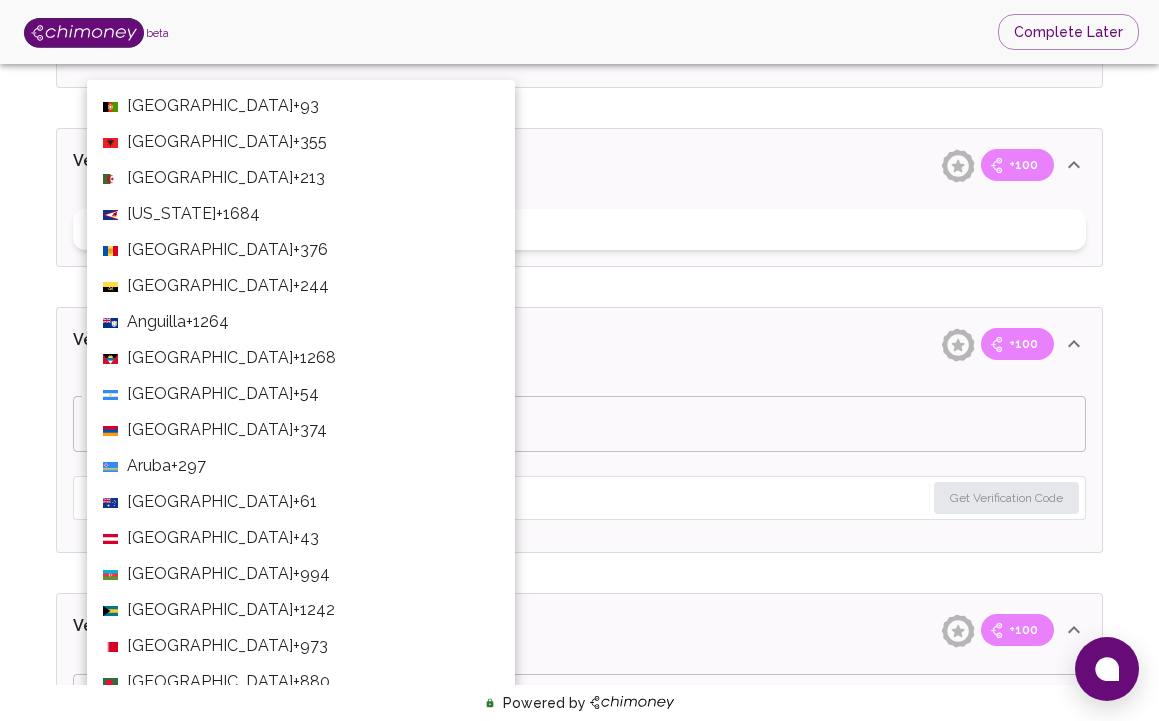 scroll, scrollTop: 7741, scrollLeft: 0, axis: vertical 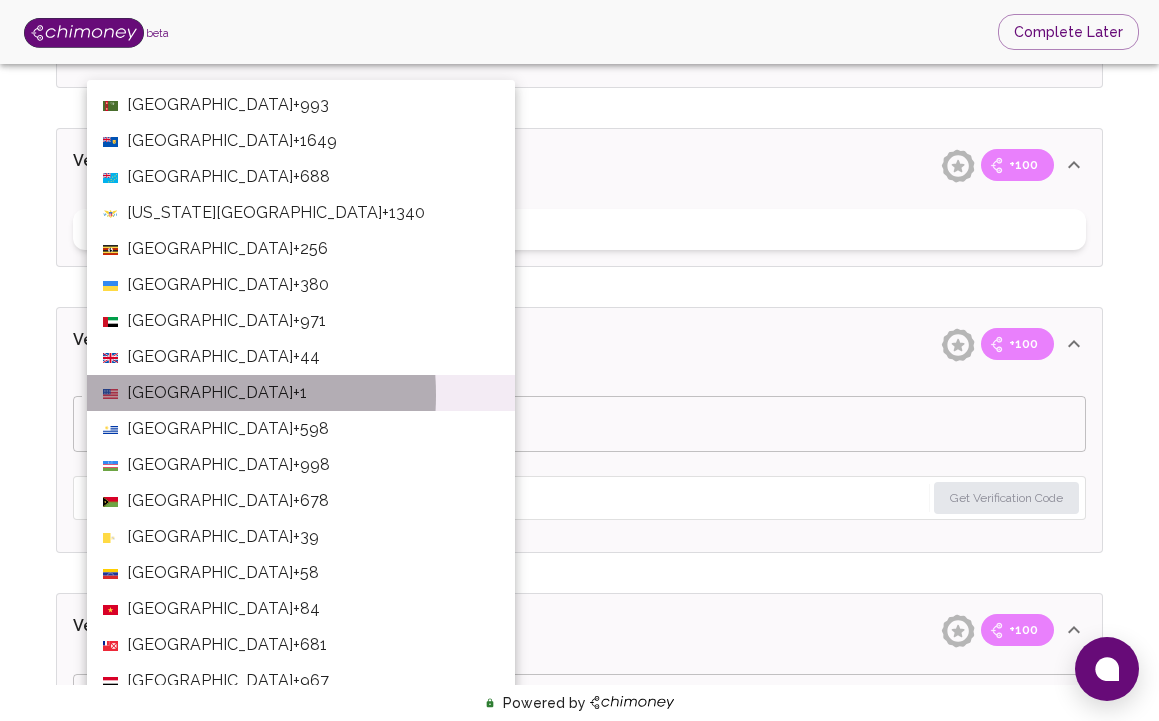 click on "[GEOGRAPHIC_DATA]" at bounding box center [210, 393] 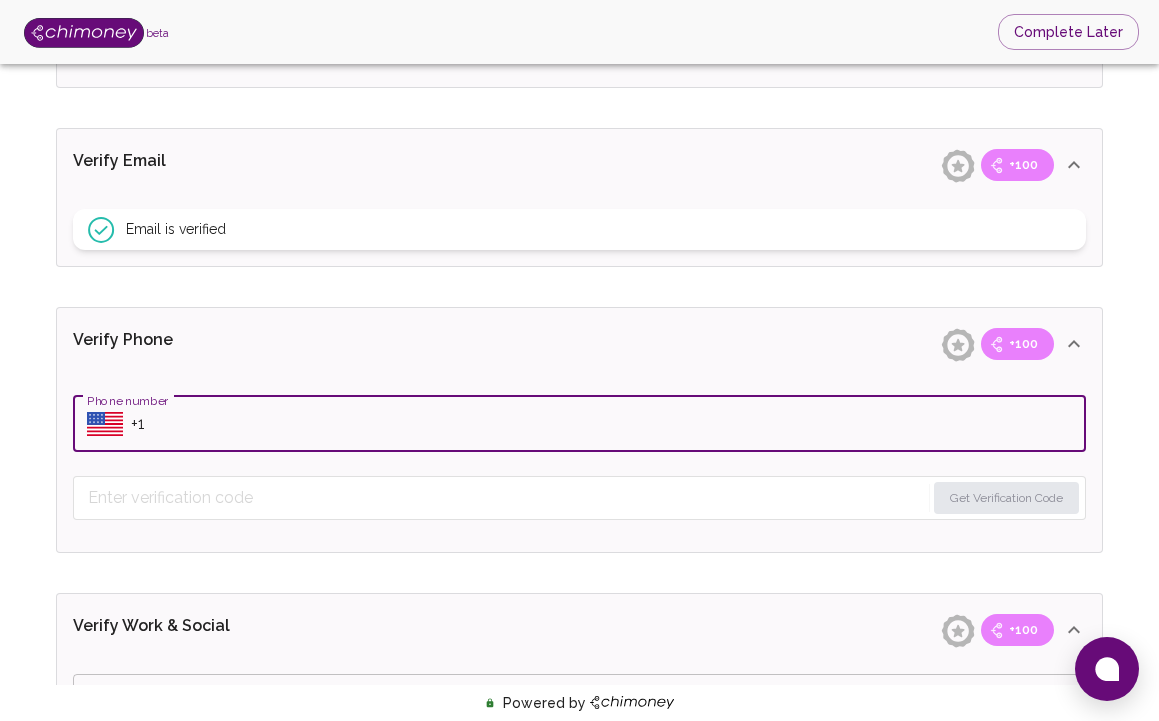 click on "Phone number" at bounding box center [608, 424] 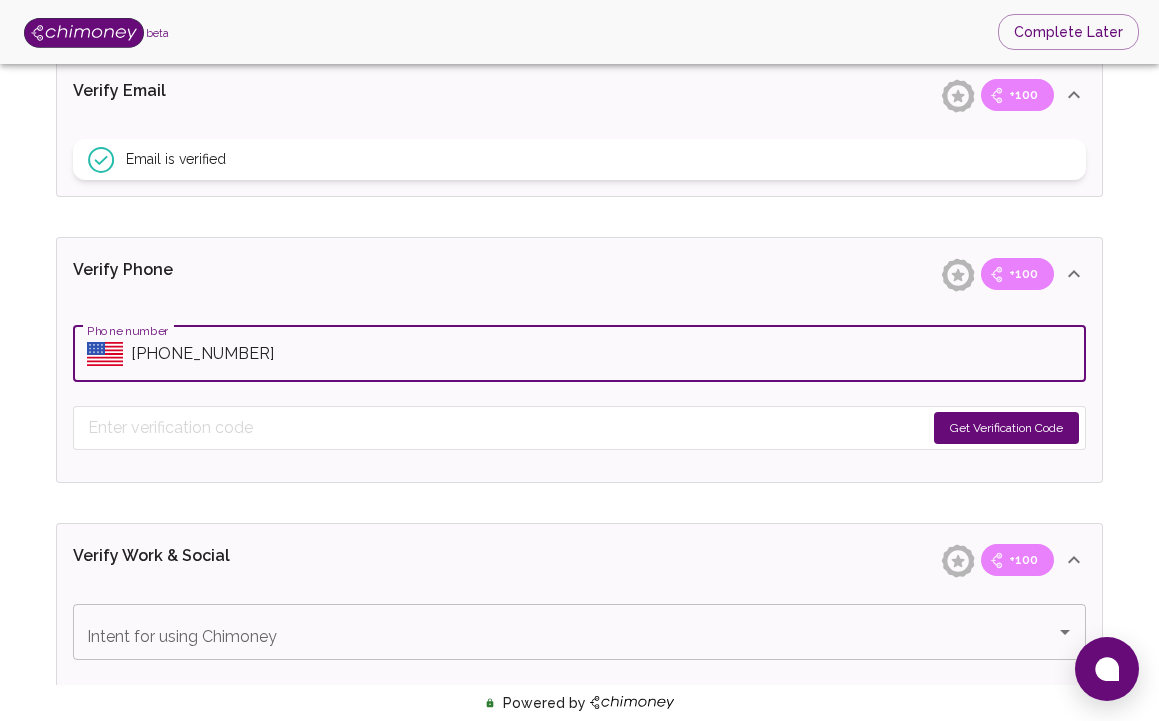 scroll, scrollTop: 718, scrollLeft: 0, axis: vertical 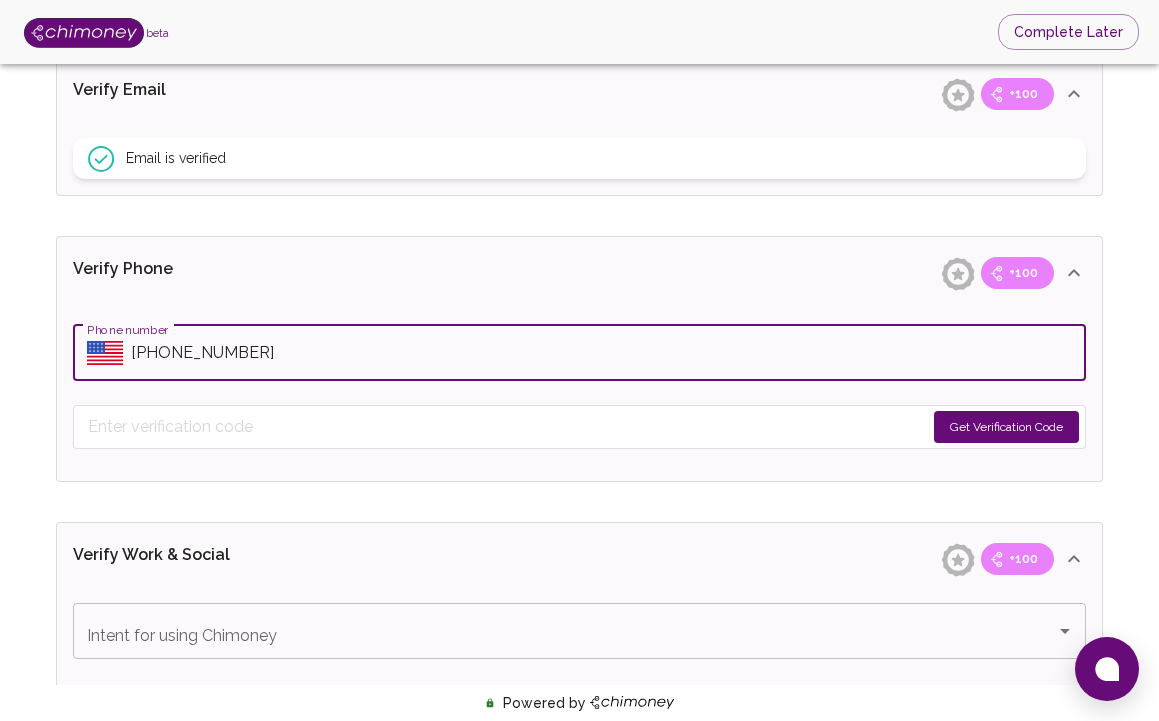 type on "[PHONE_NUMBER]" 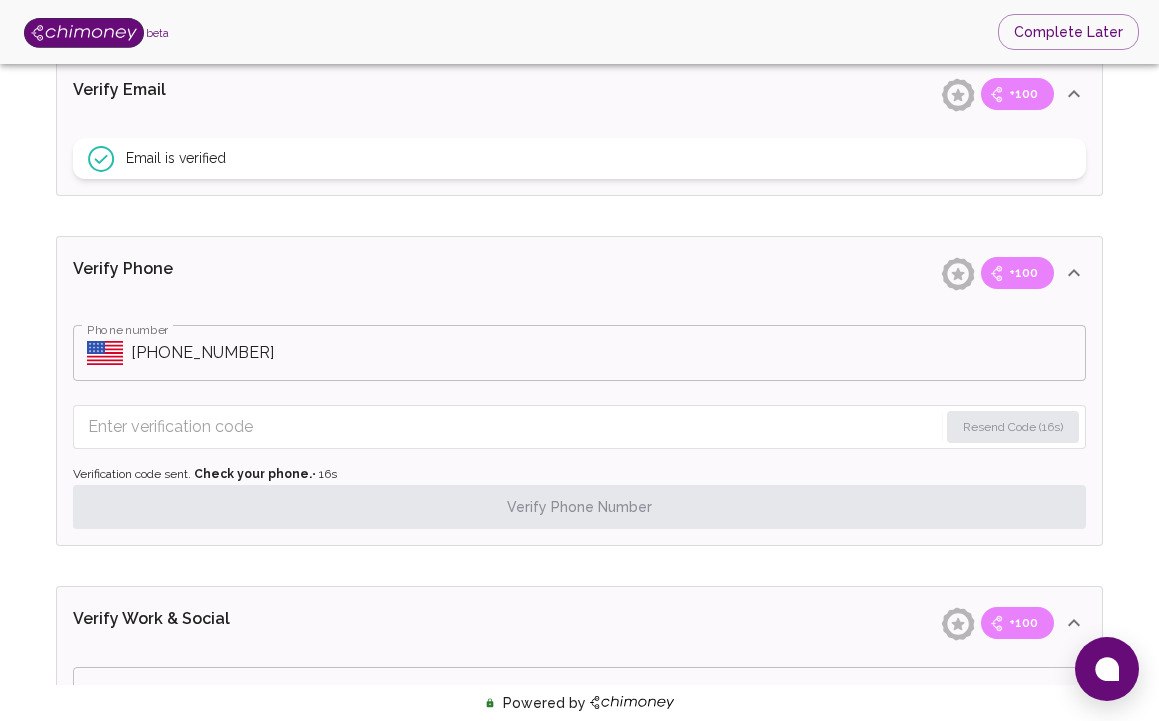 click on "Verify Phone +100" at bounding box center (579, -216) 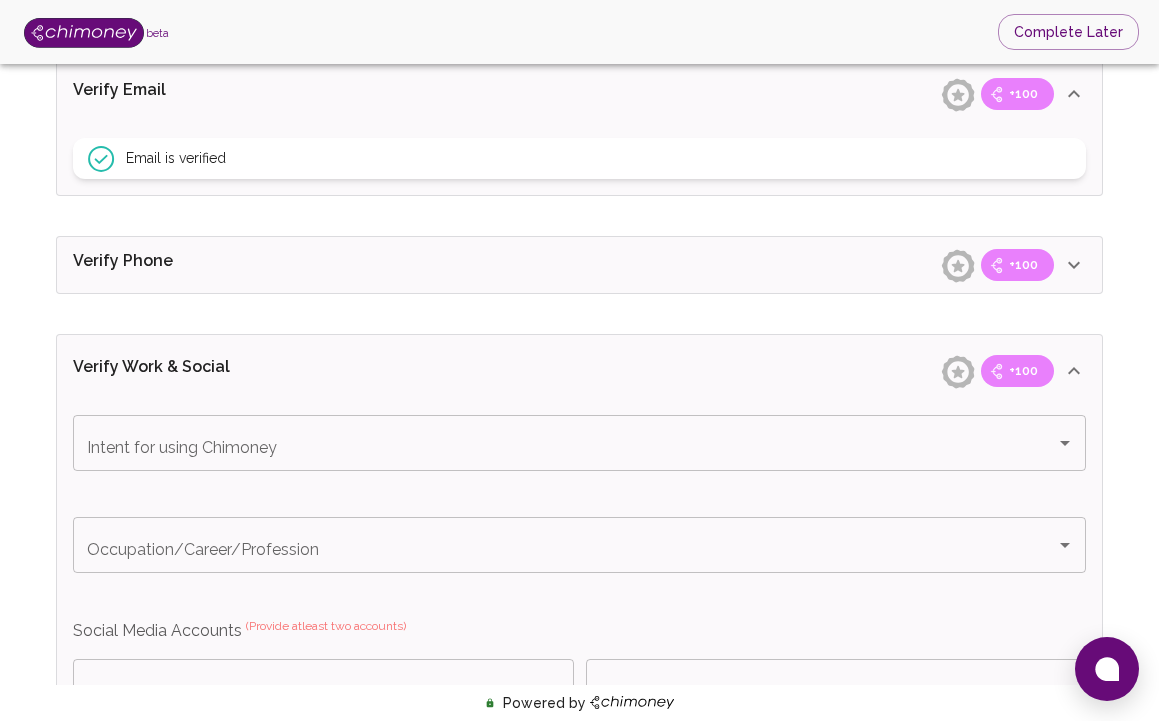 click on "Verify Phone +100" at bounding box center [567, -216] 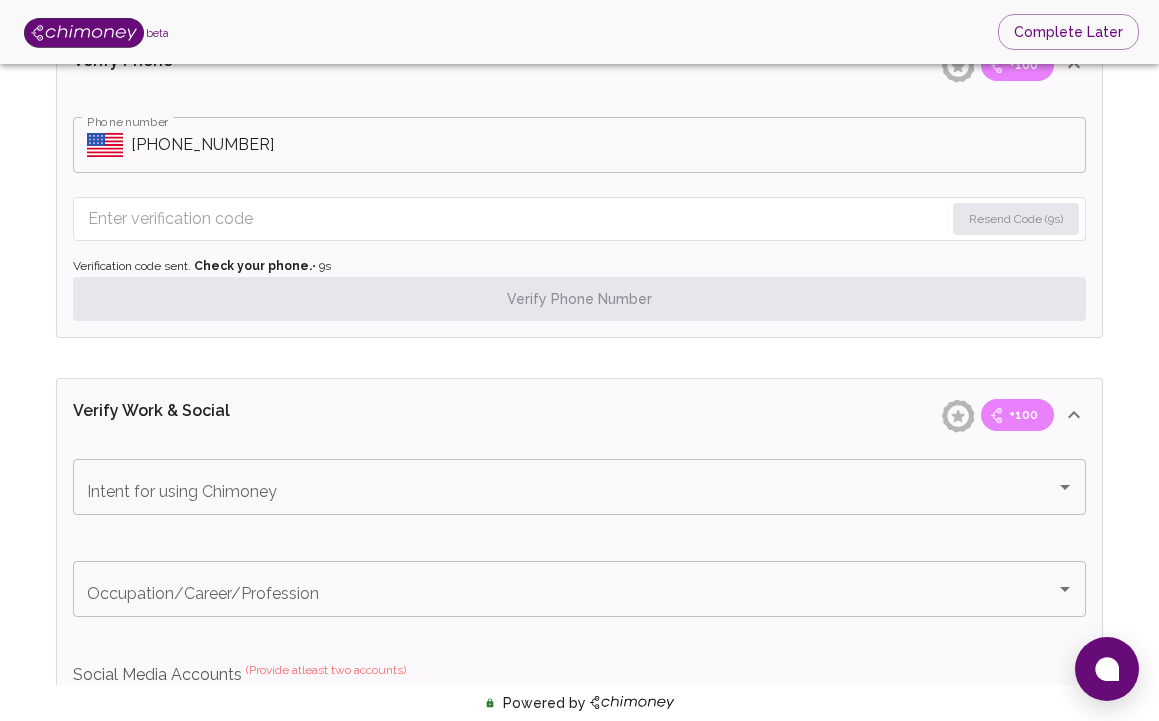 scroll, scrollTop: 928, scrollLeft: 0, axis: vertical 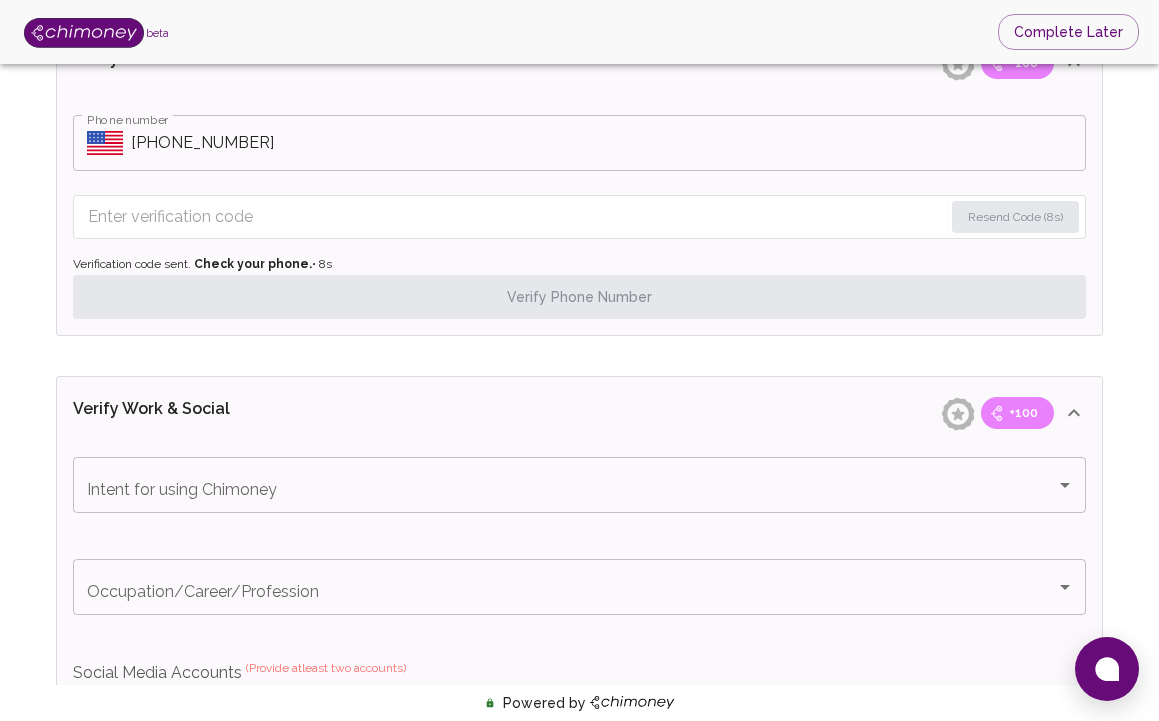 click at bounding box center (515, 217) 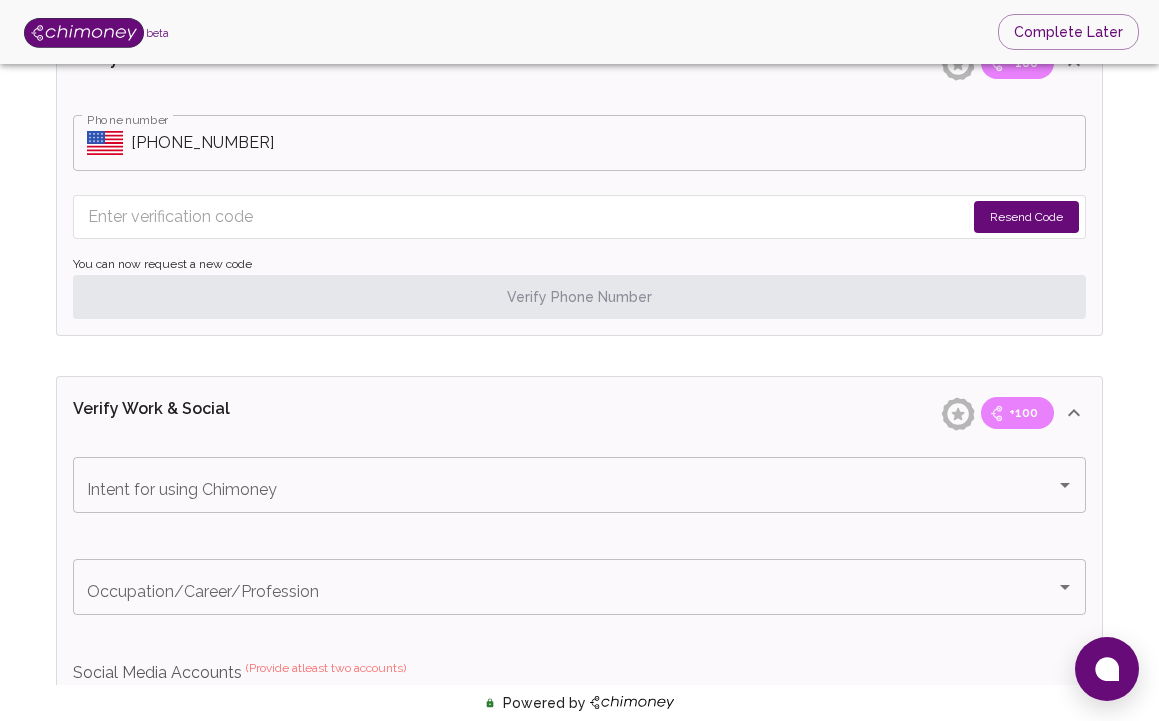 click on "Resend Code" at bounding box center [1026, 217] 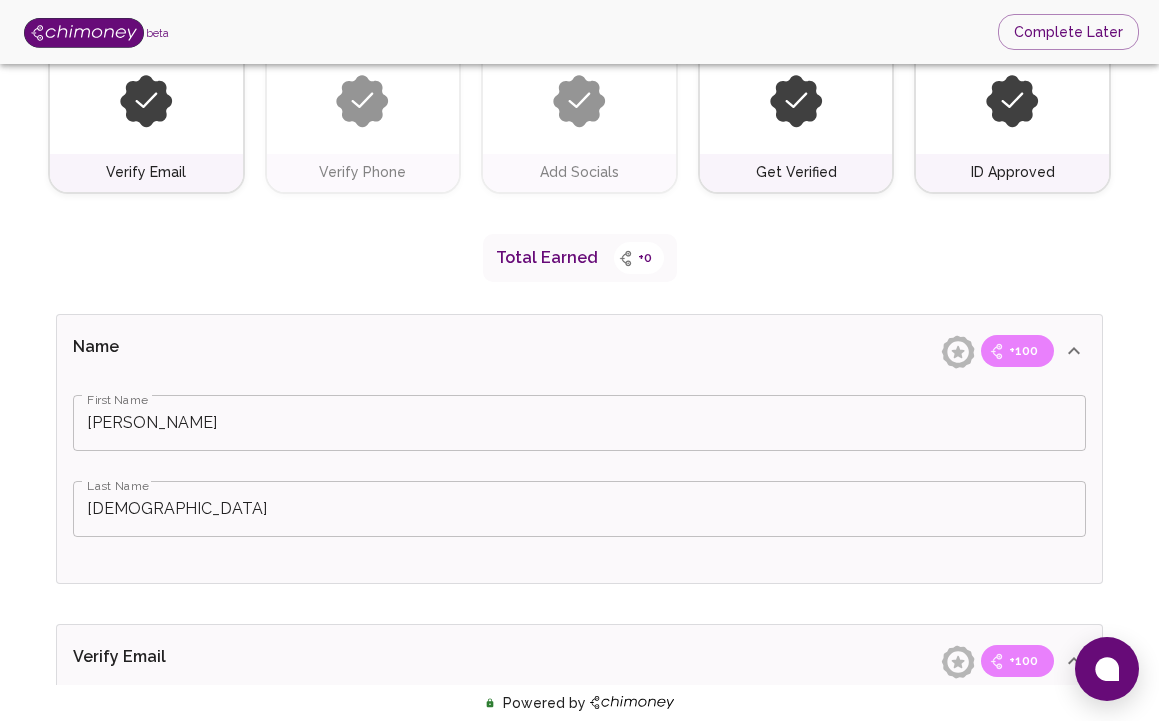 scroll, scrollTop: 0, scrollLeft: 0, axis: both 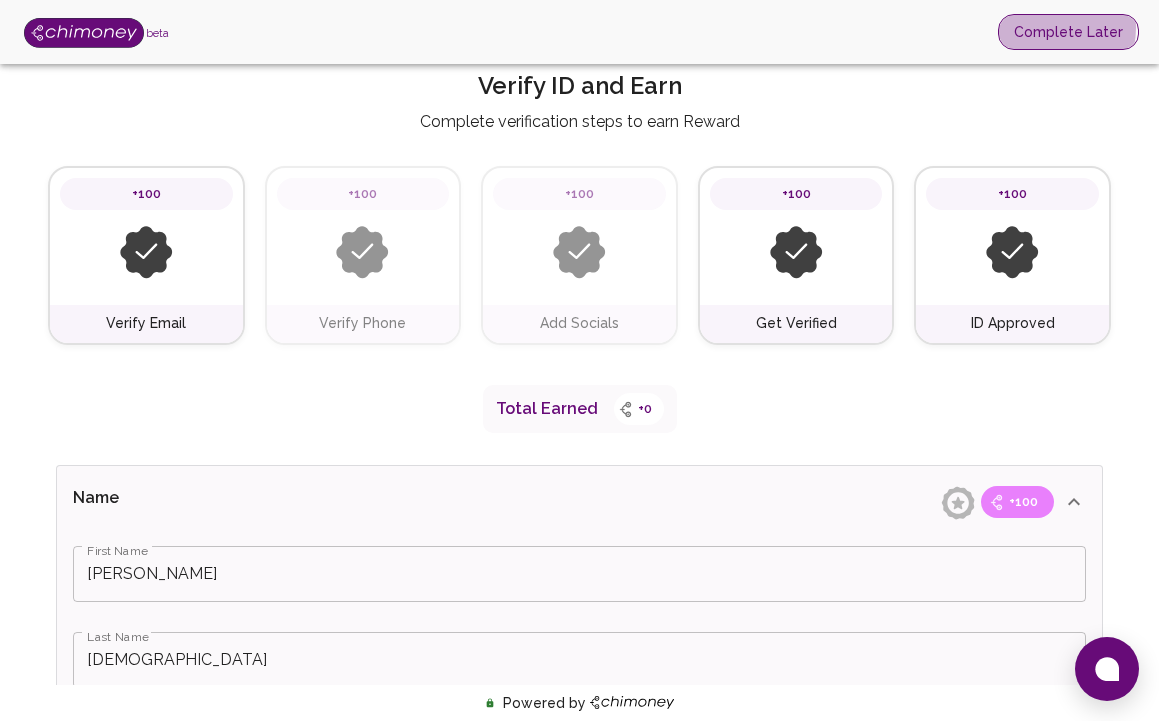 click on "Complete Later" at bounding box center [1068, 32] 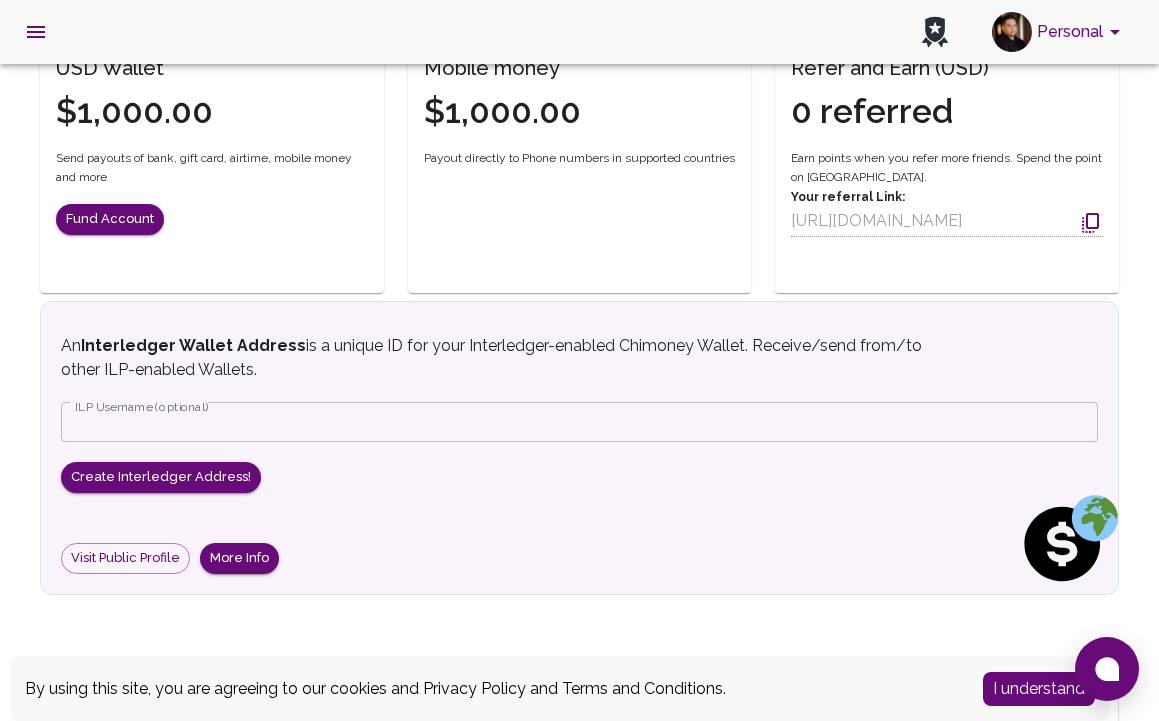 scroll, scrollTop: 614, scrollLeft: 0, axis: vertical 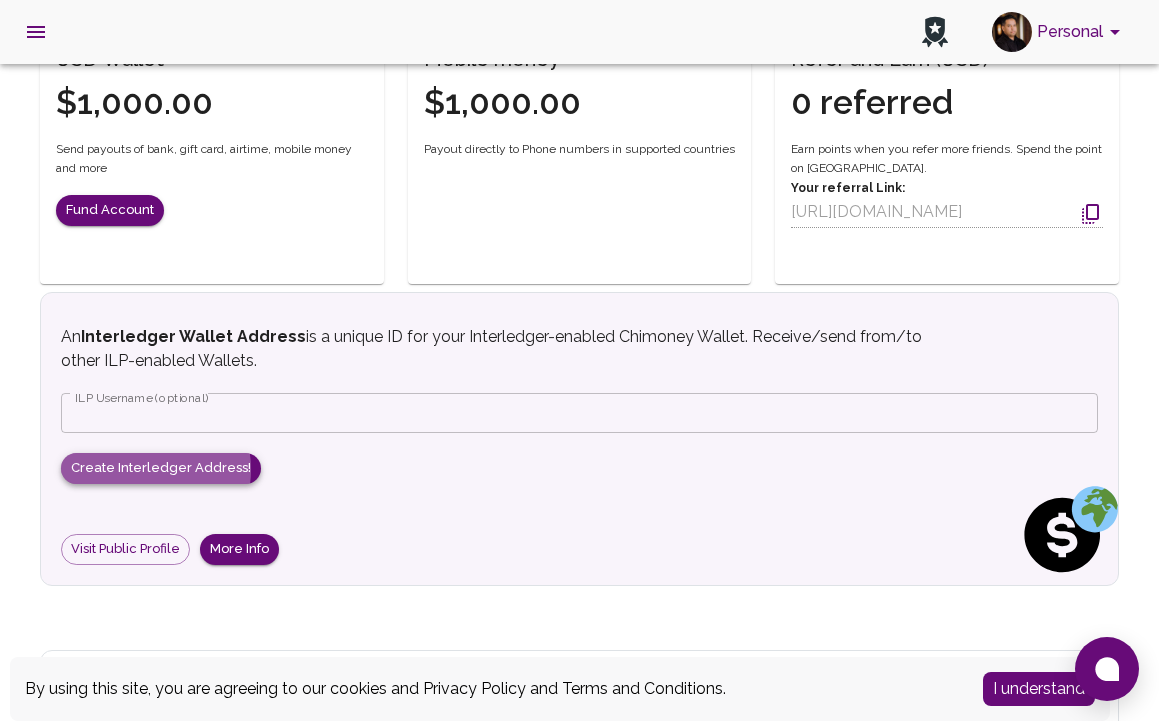 click on "Create Interledger Address!" at bounding box center (161, 468) 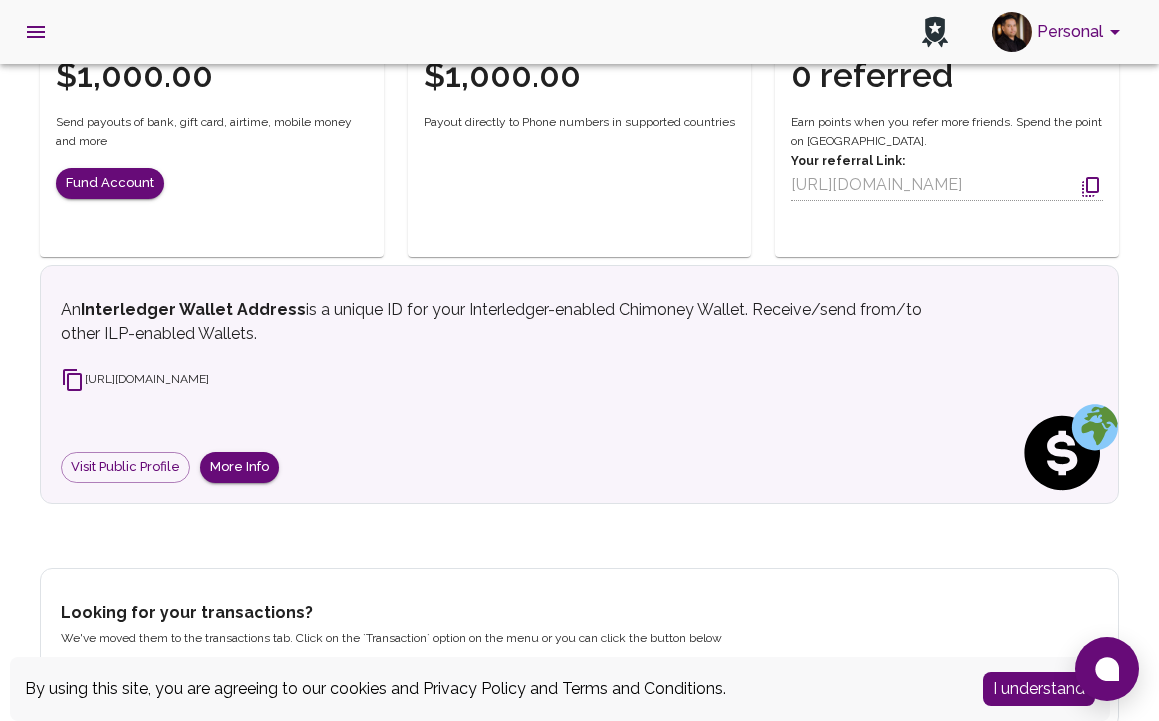 scroll, scrollTop: 658, scrollLeft: 0, axis: vertical 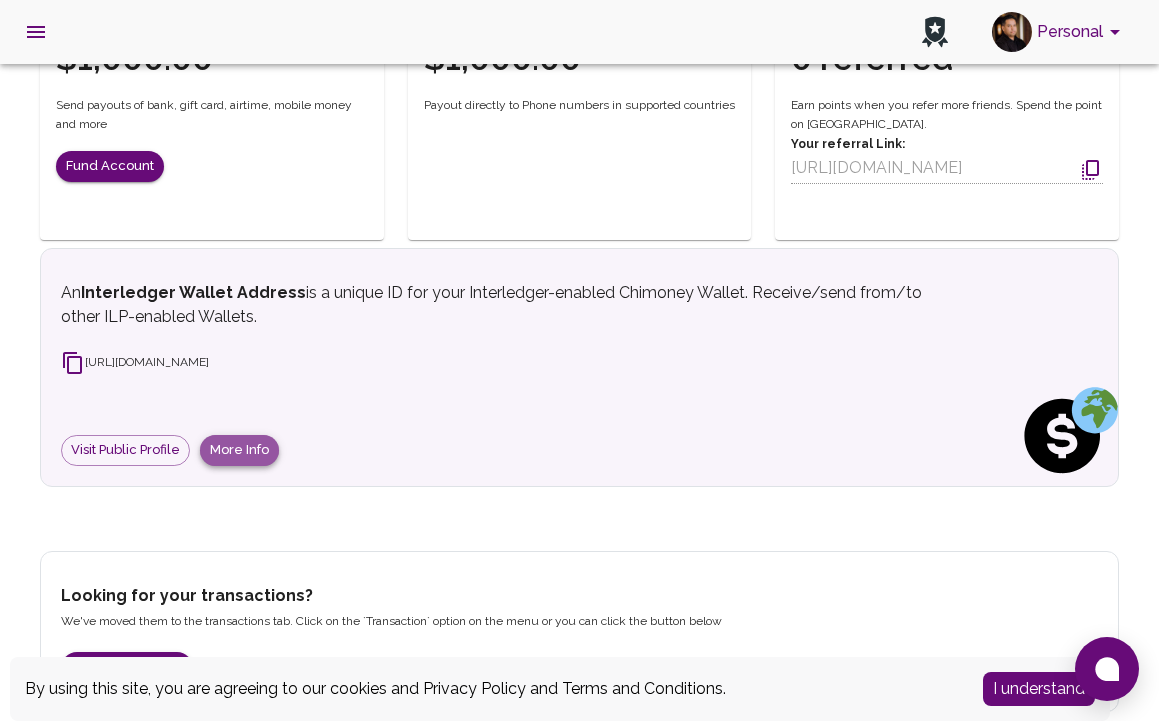 click on "More Info" at bounding box center (239, 450) 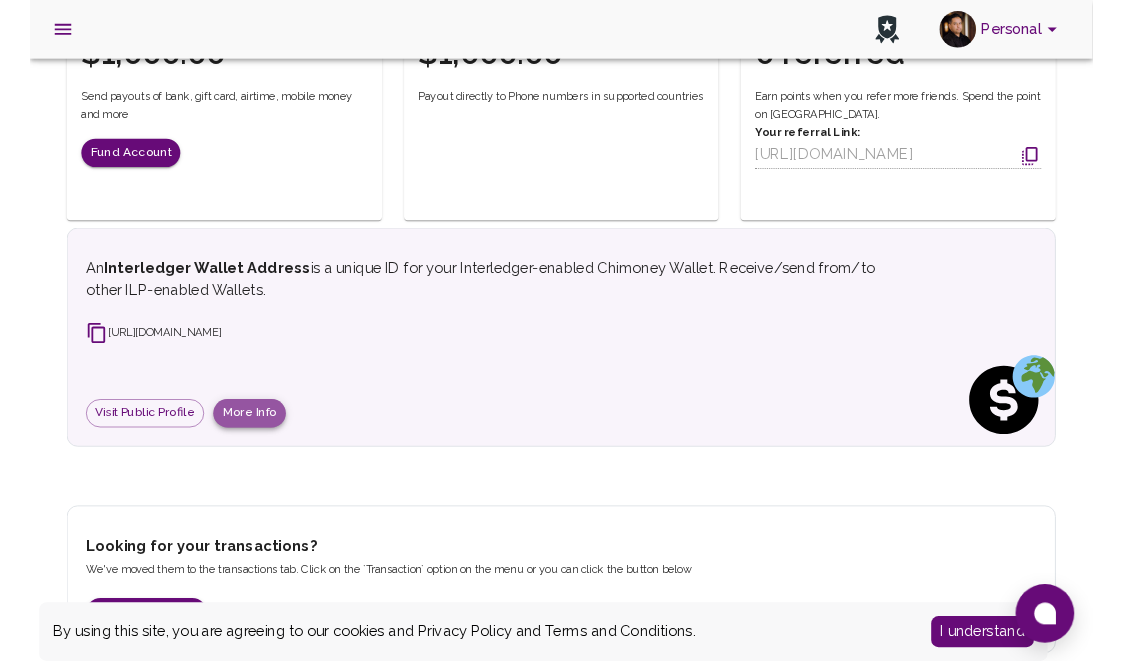 scroll, scrollTop: 0, scrollLeft: 0, axis: both 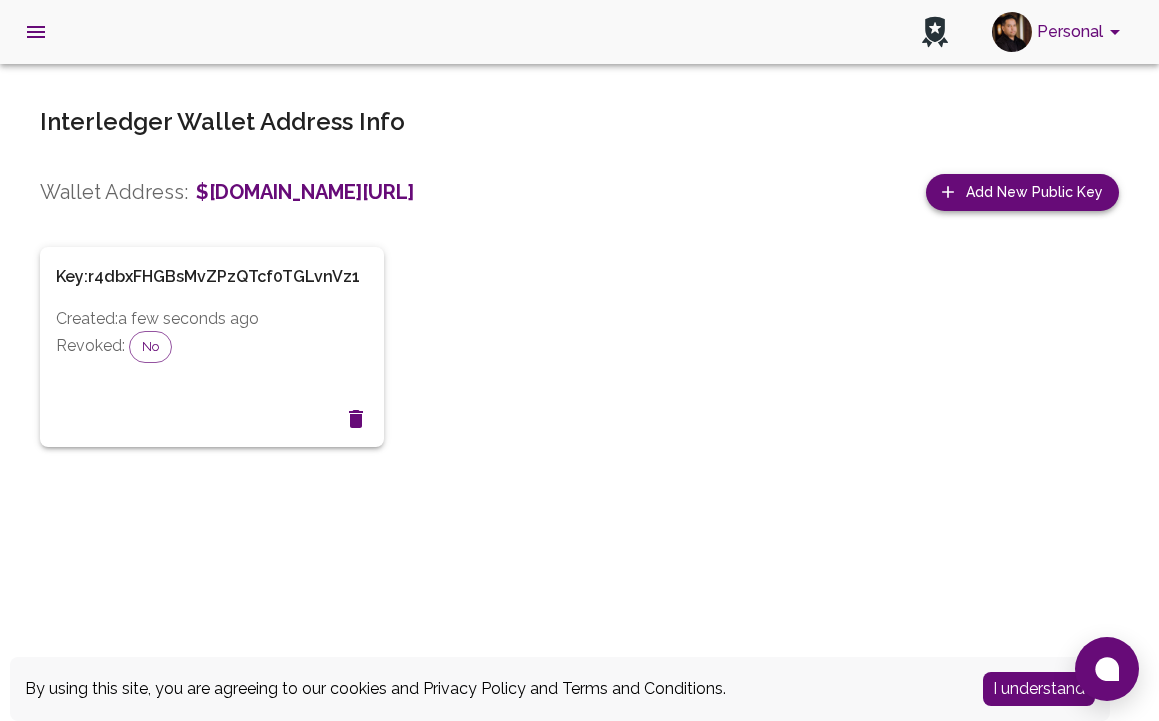 click on "Add New Public Key" at bounding box center (1022, 192) 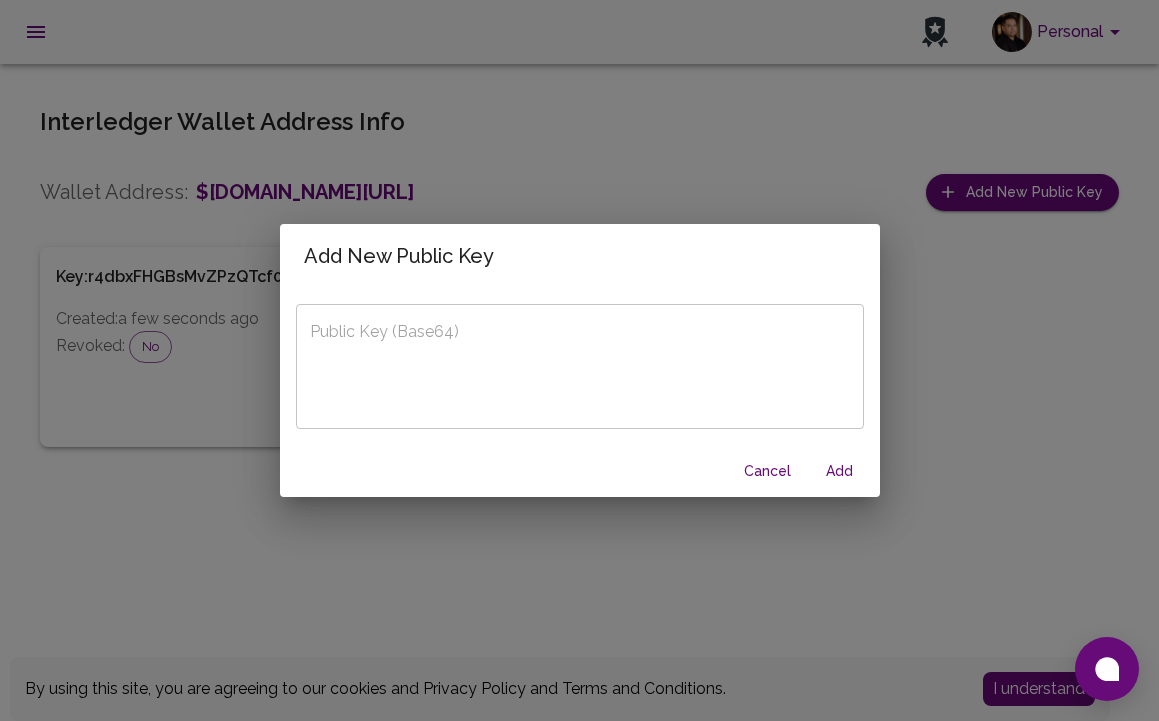 click on "Cancel" at bounding box center [768, 471] 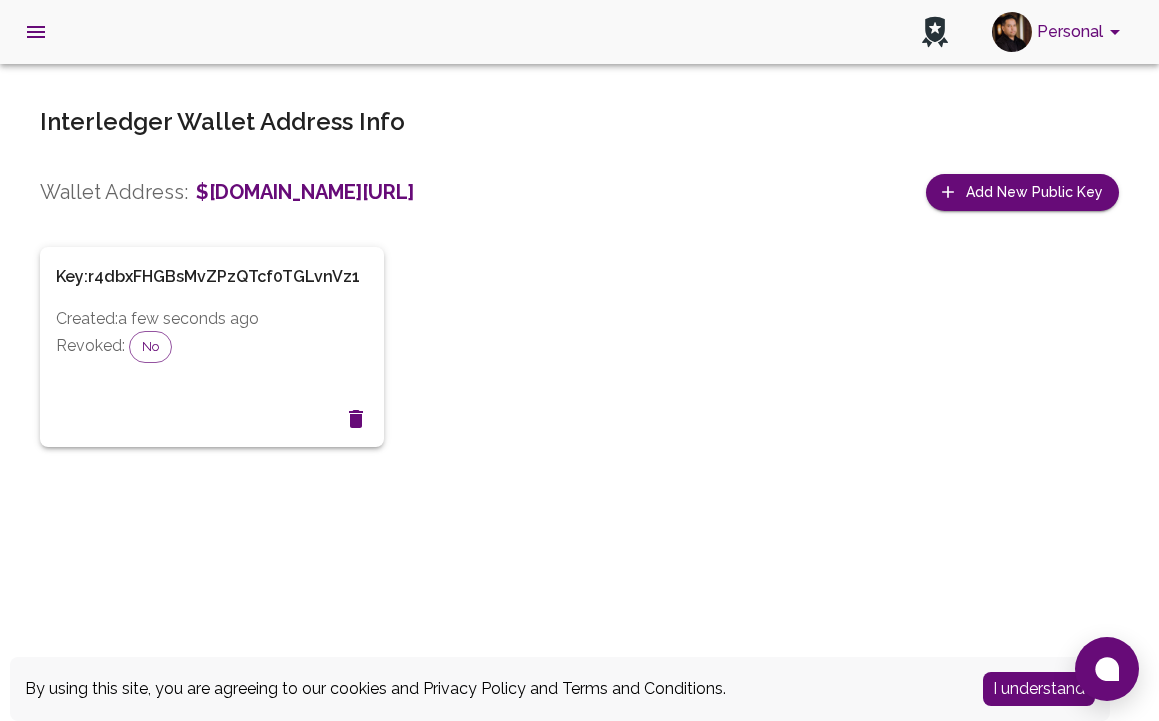 drag, startPoint x: 196, startPoint y: 193, endPoint x: 565, endPoint y: 194, distance: 369.00134 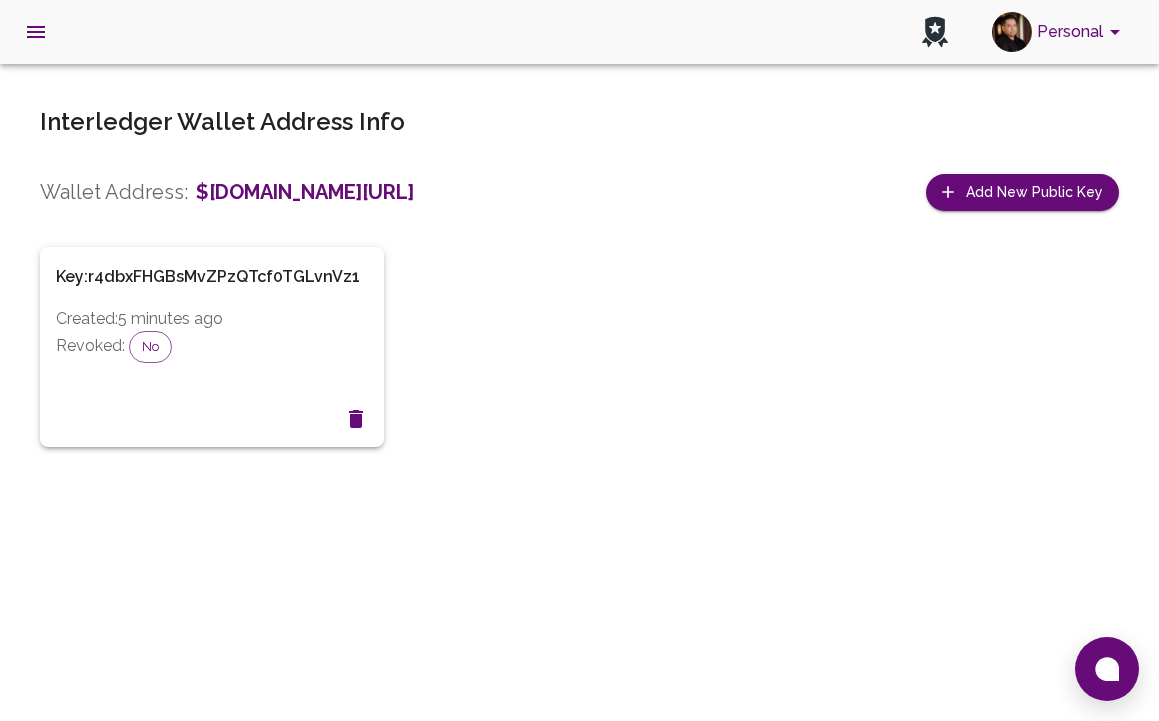 copy on "$ilp-sandbox.chimoney.com/25806747" 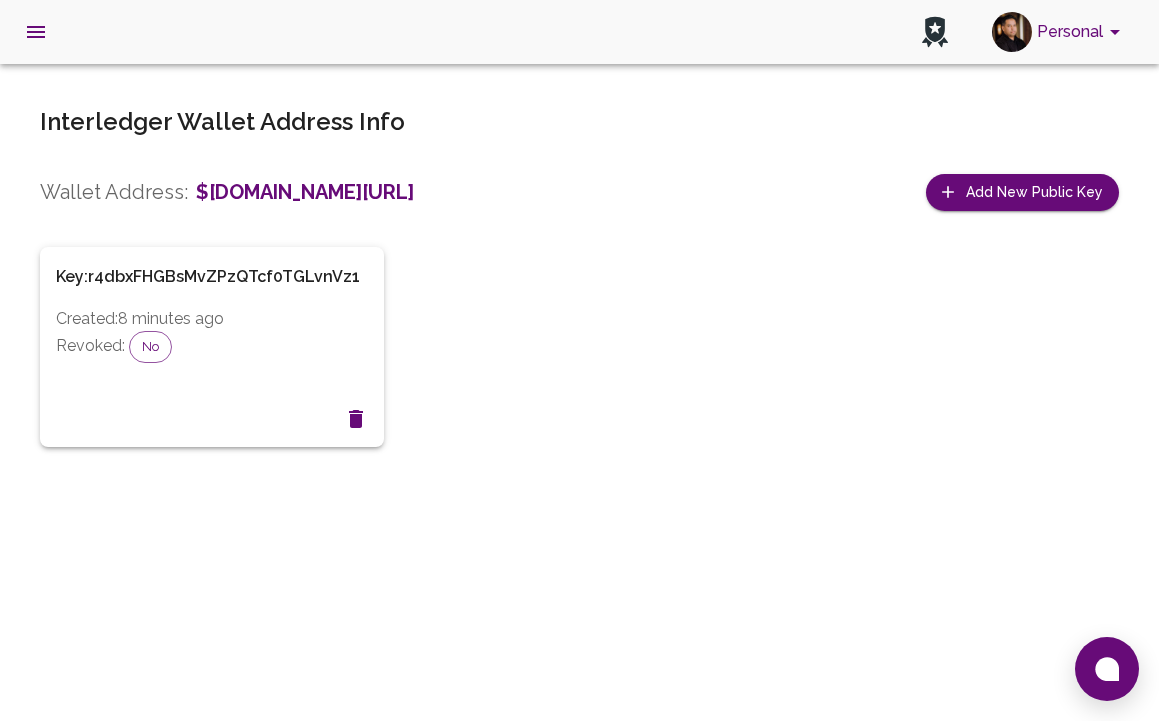 drag, startPoint x: 553, startPoint y: 197, endPoint x: 197, endPoint y: 197, distance: 356 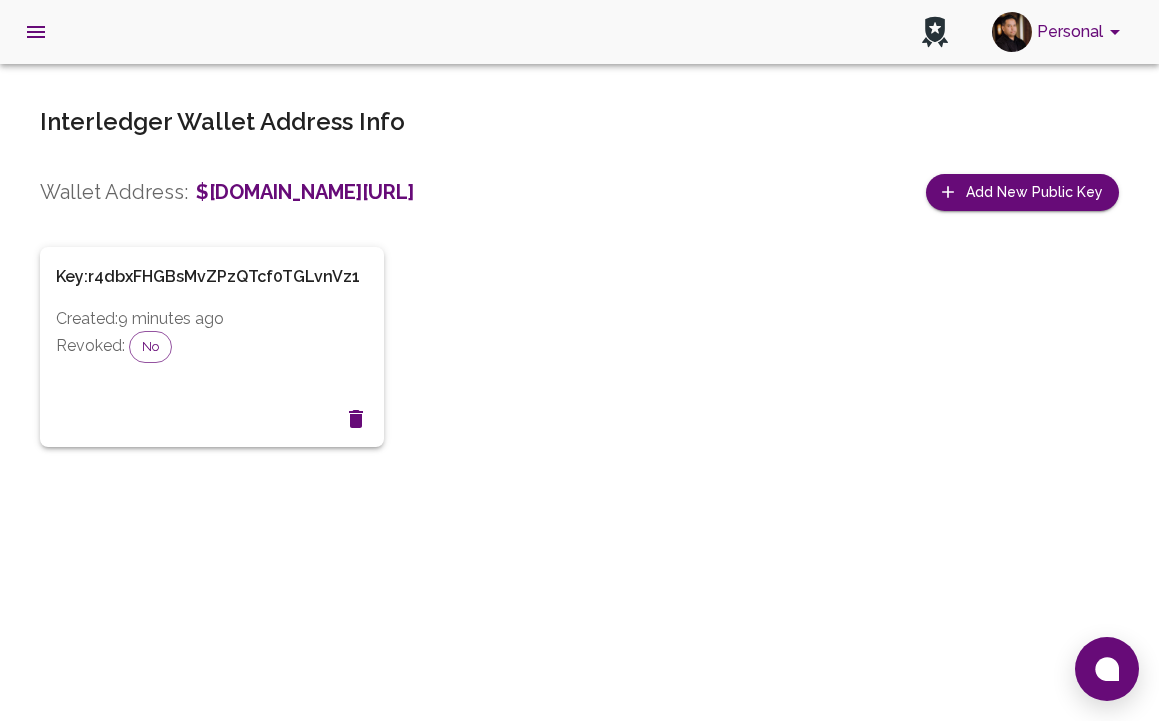 click on "Key:  r4dbxFHGBsMvZPzQTcf0TGLvnVz1 Created:  9 minutes ago Revoked:   No" at bounding box center (567, 335) 